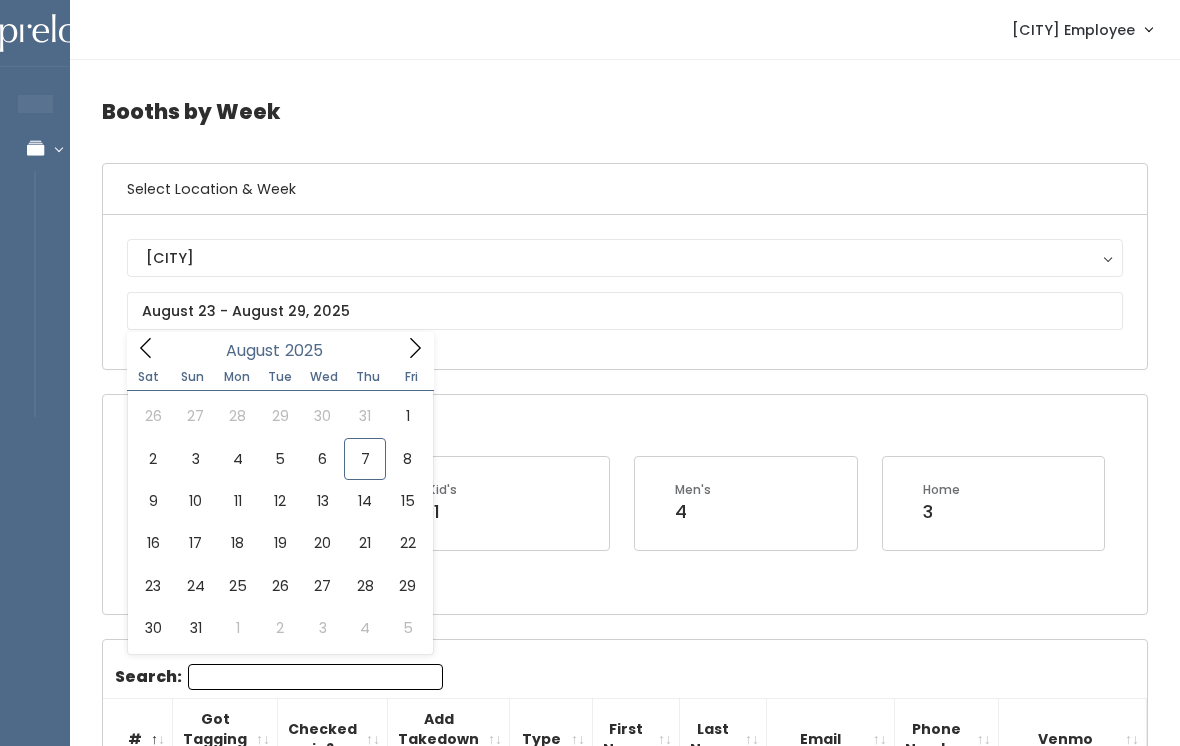 scroll, scrollTop: 0, scrollLeft: 0, axis: both 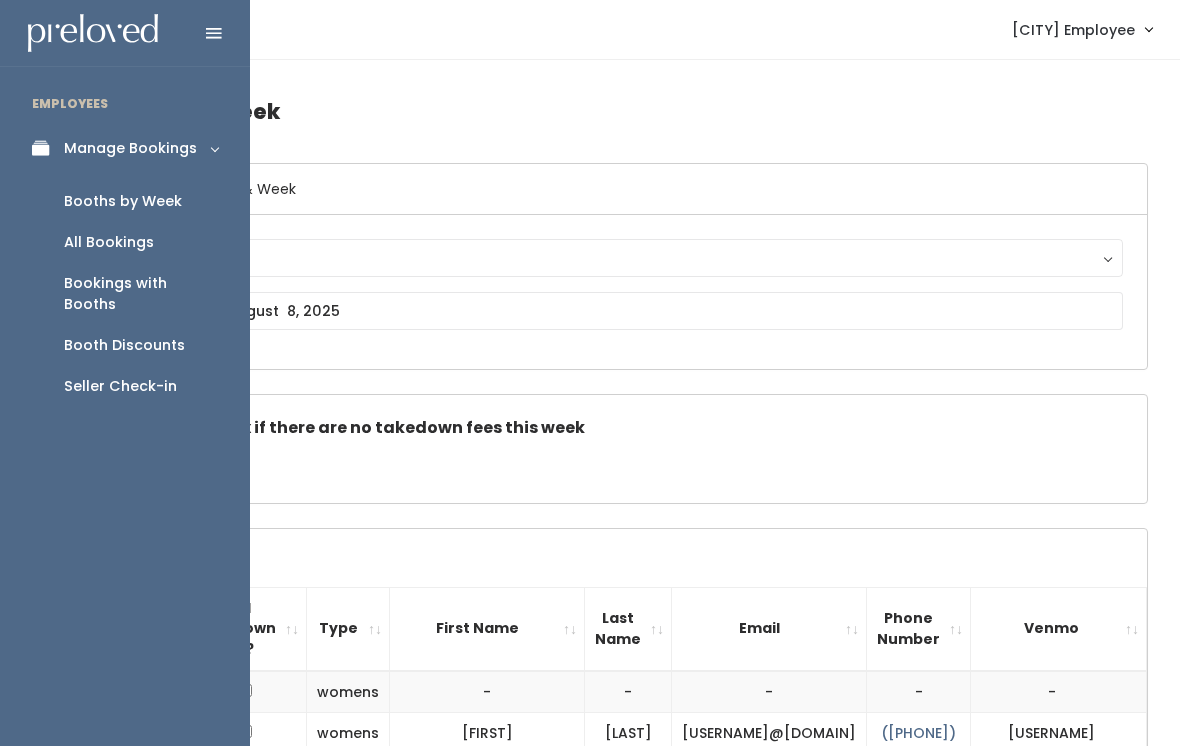 click on "Booth Discounts" at bounding box center [125, 345] 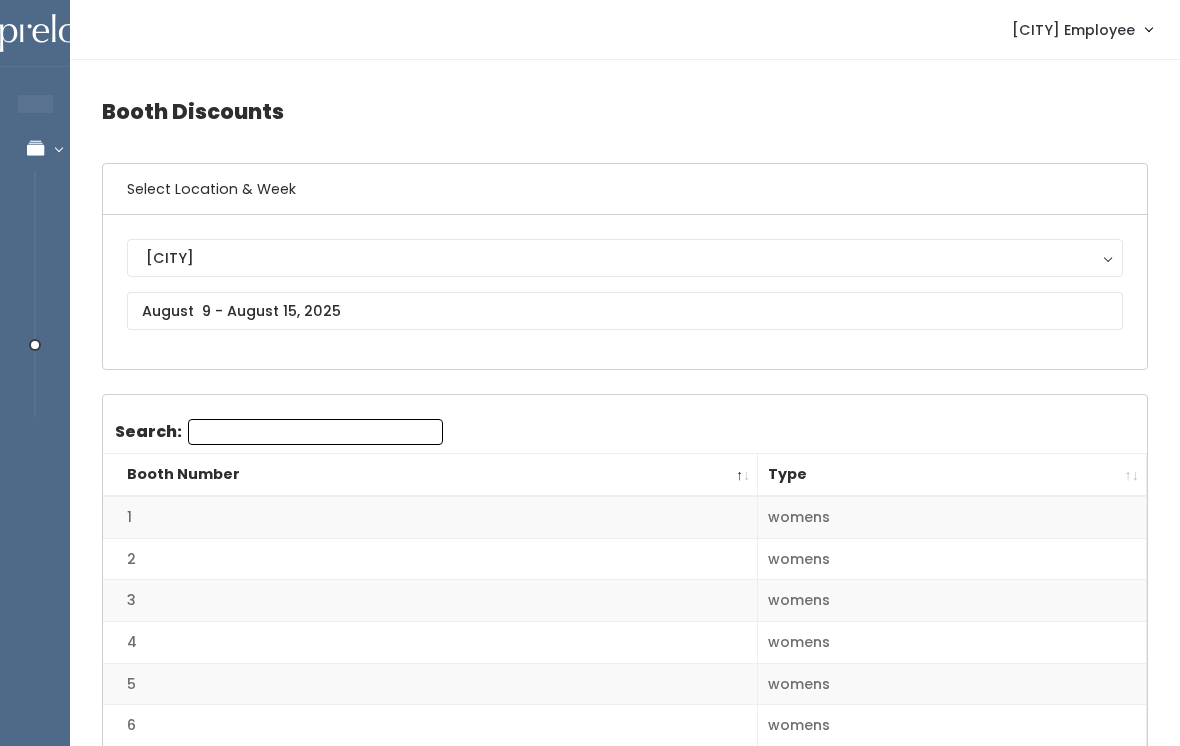 scroll, scrollTop: 0, scrollLeft: 0, axis: both 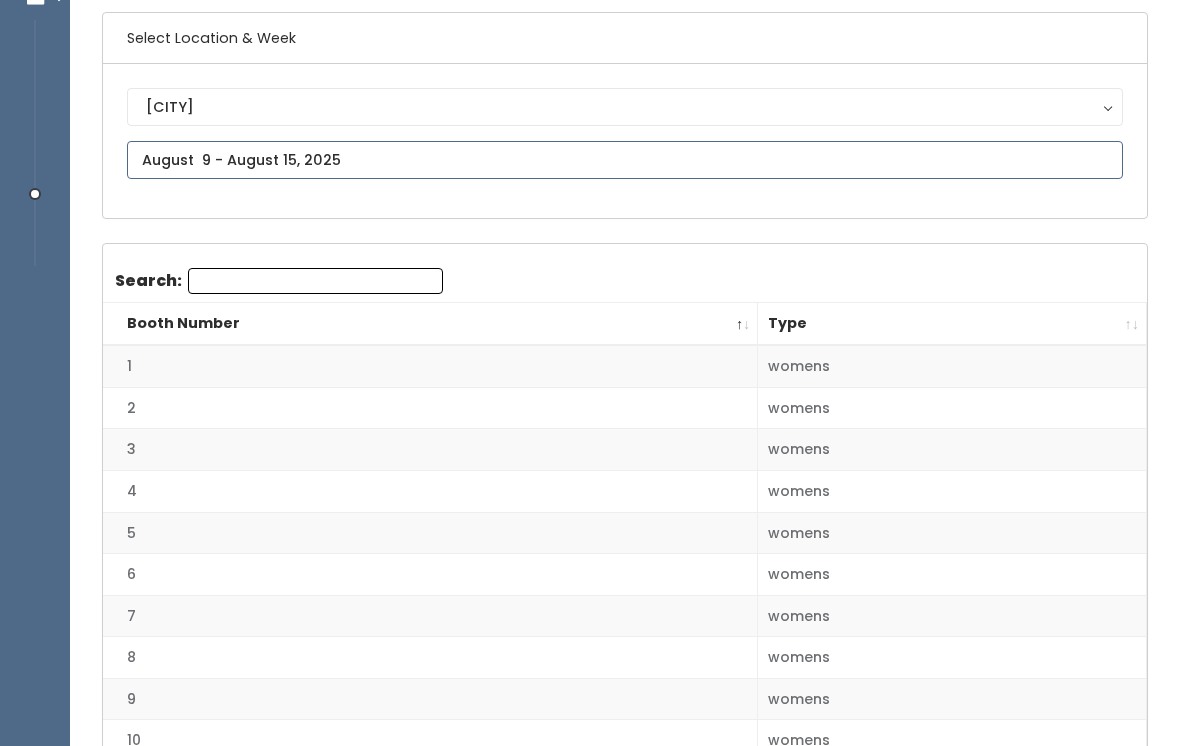 click at bounding box center (625, 160) 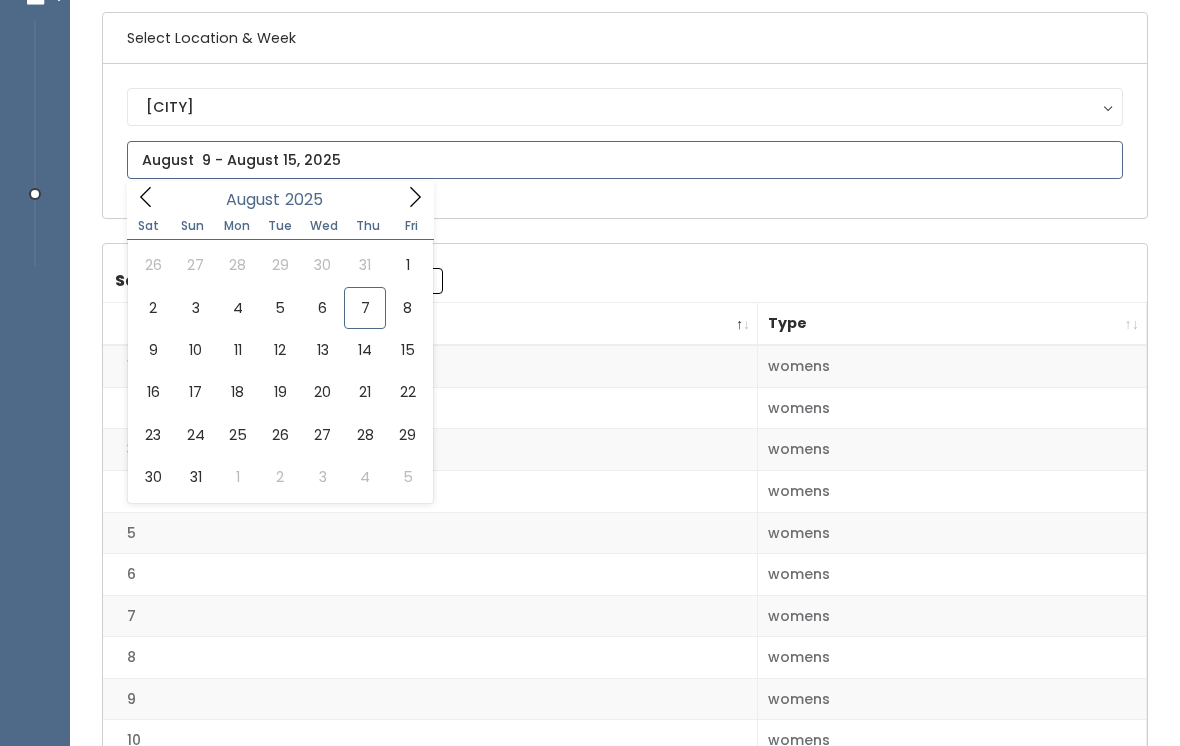 type on "August 2 to August 8" 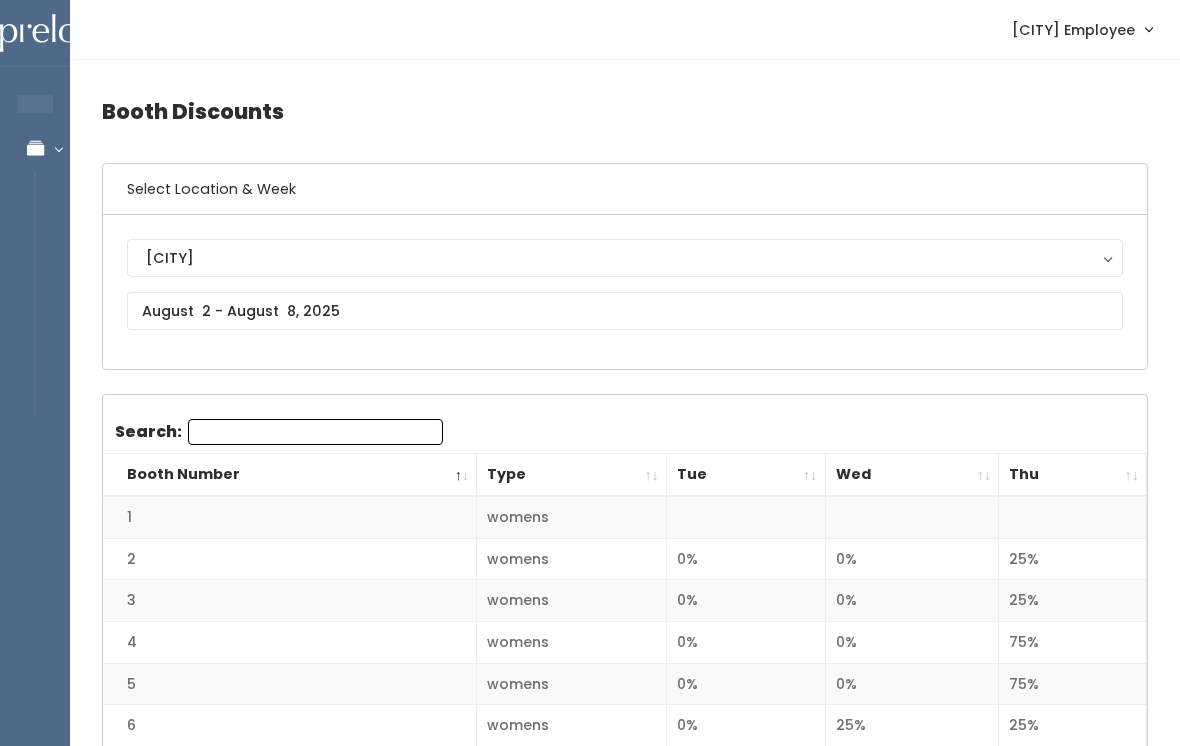 scroll, scrollTop: 0, scrollLeft: 0, axis: both 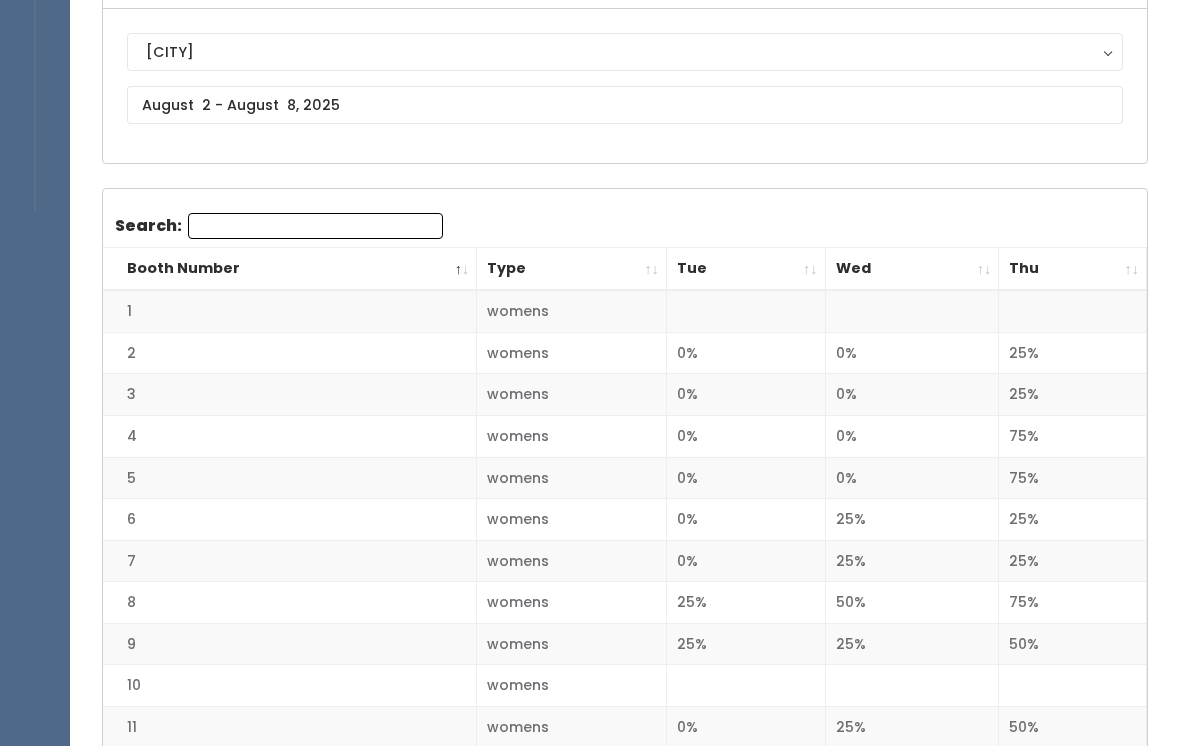 click on "Thu" at bounding box center (1073, 269) 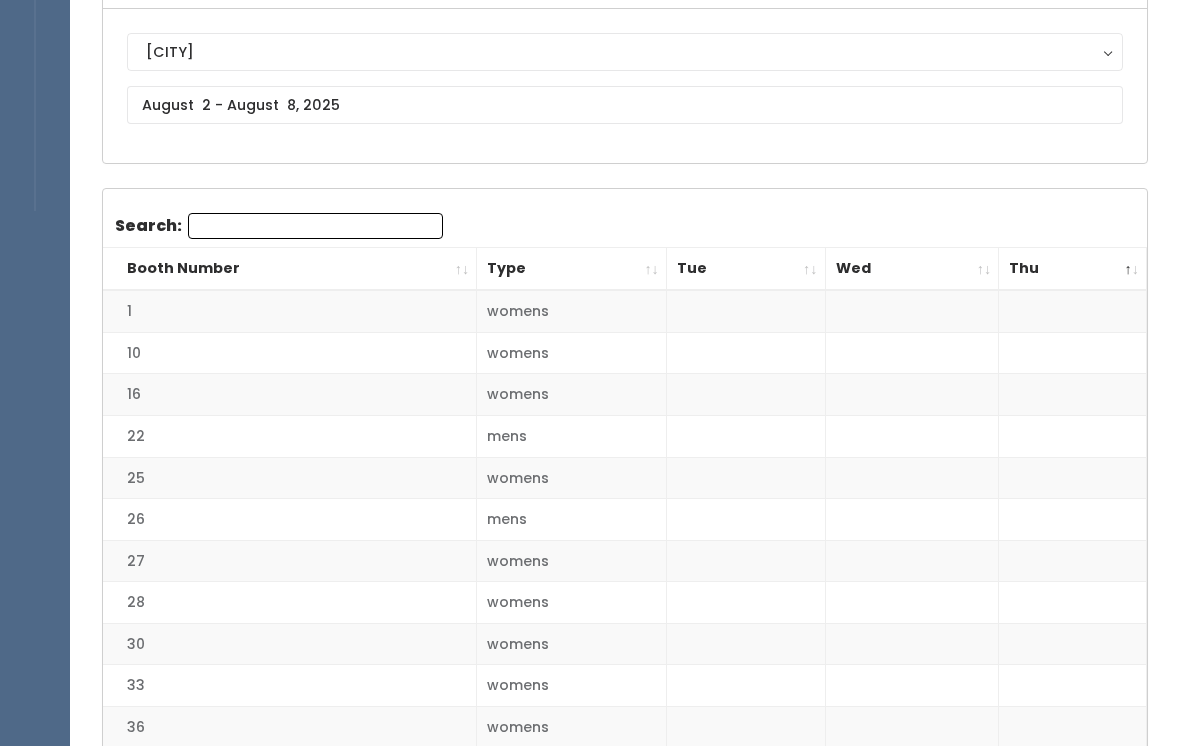 click on "Thu" at bounding box center [1073, 269] 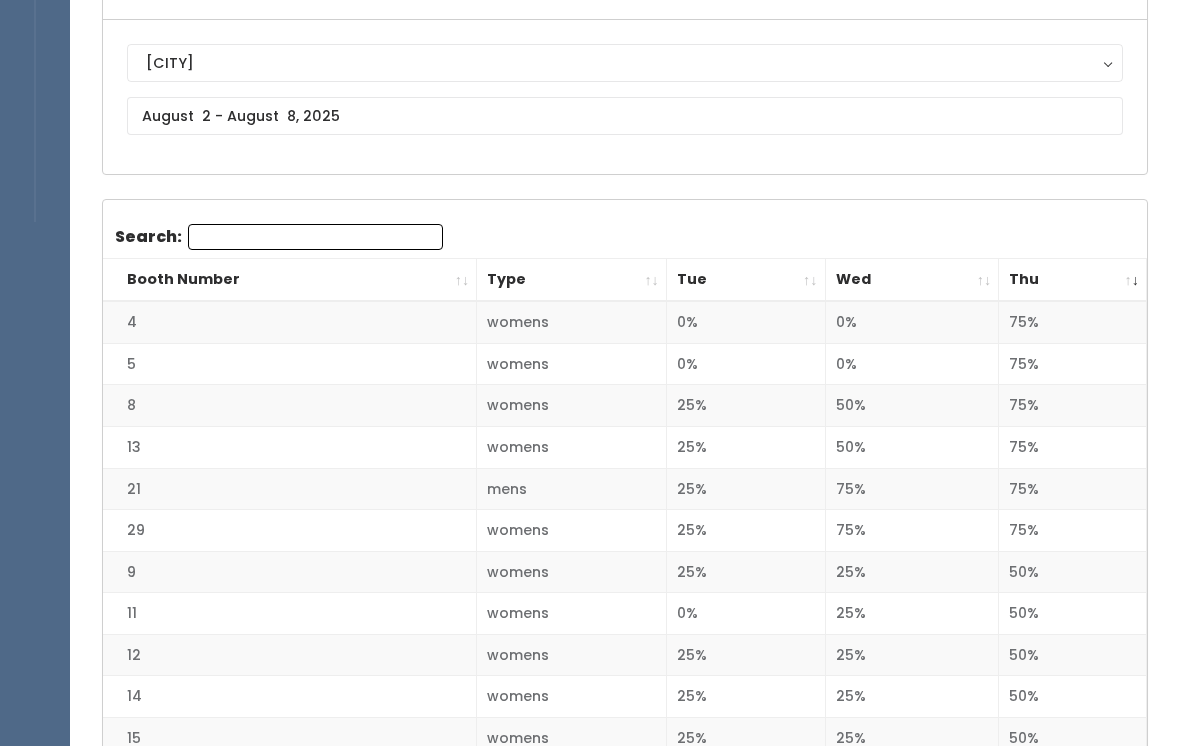scroll, scrollTop: 0, scrollLeft: 0, axis: both 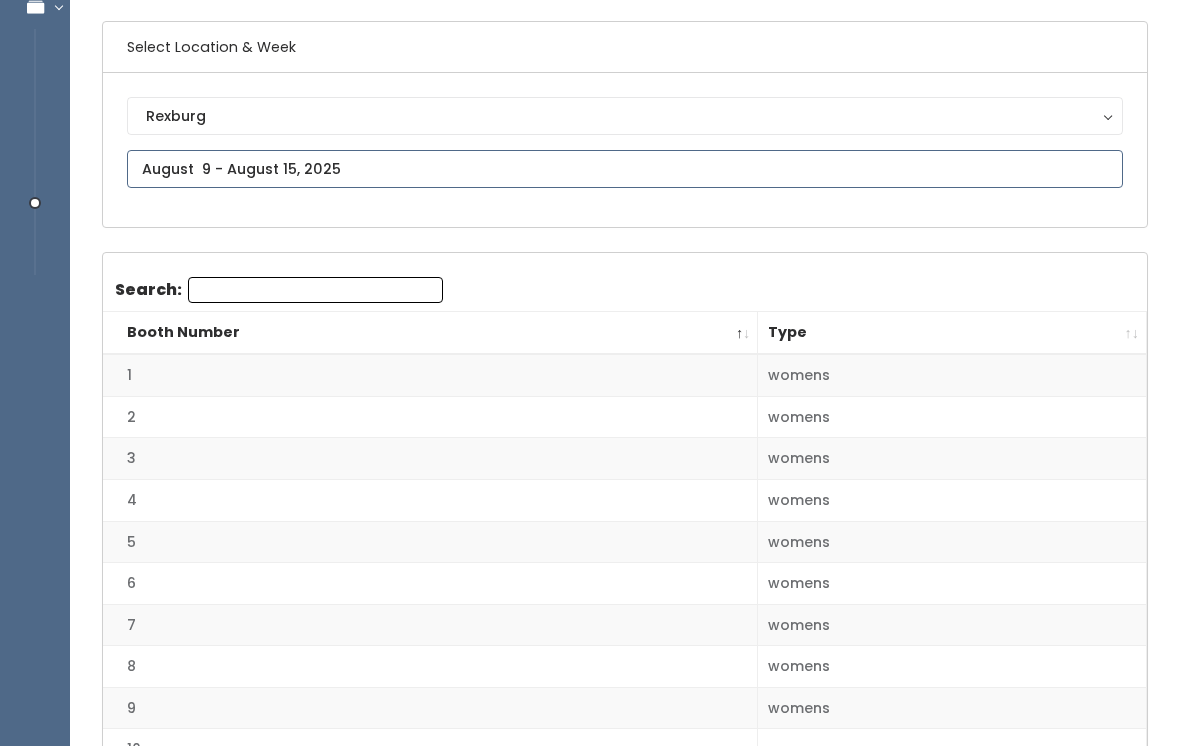 click at bounding box center (625, 170) 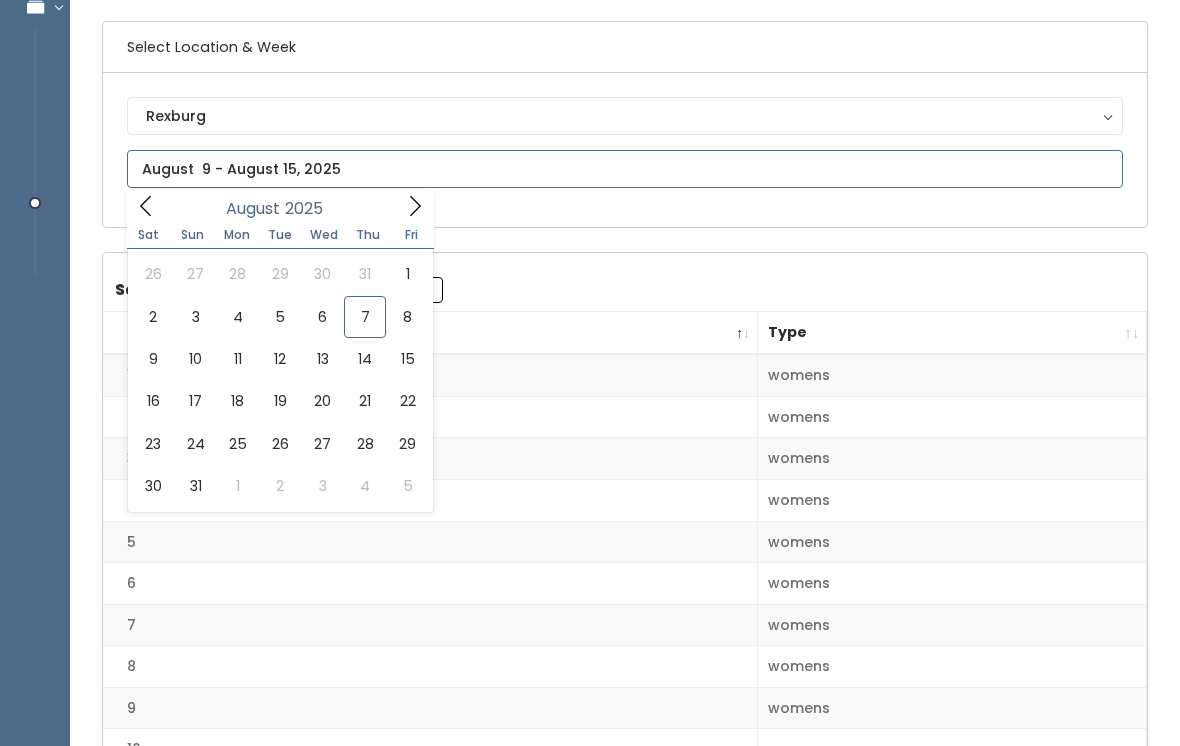 scroll, scrollTop: 142, scrollLeft: 0, axis: vertical 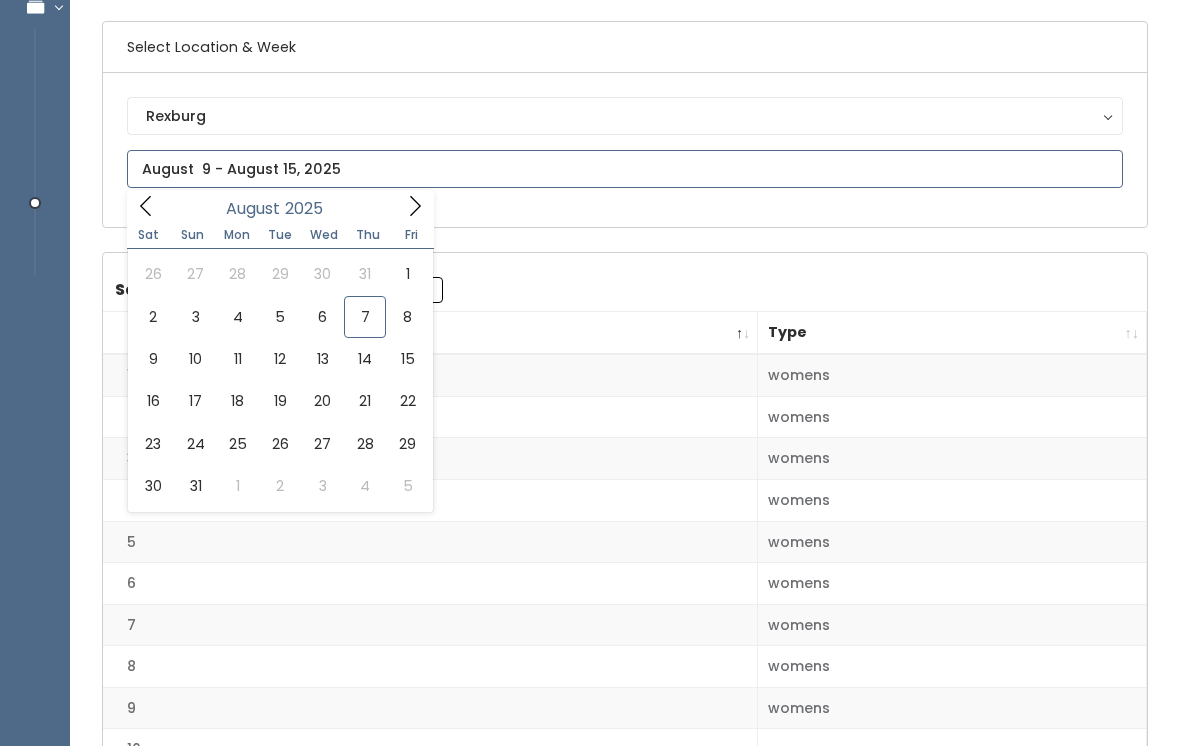click 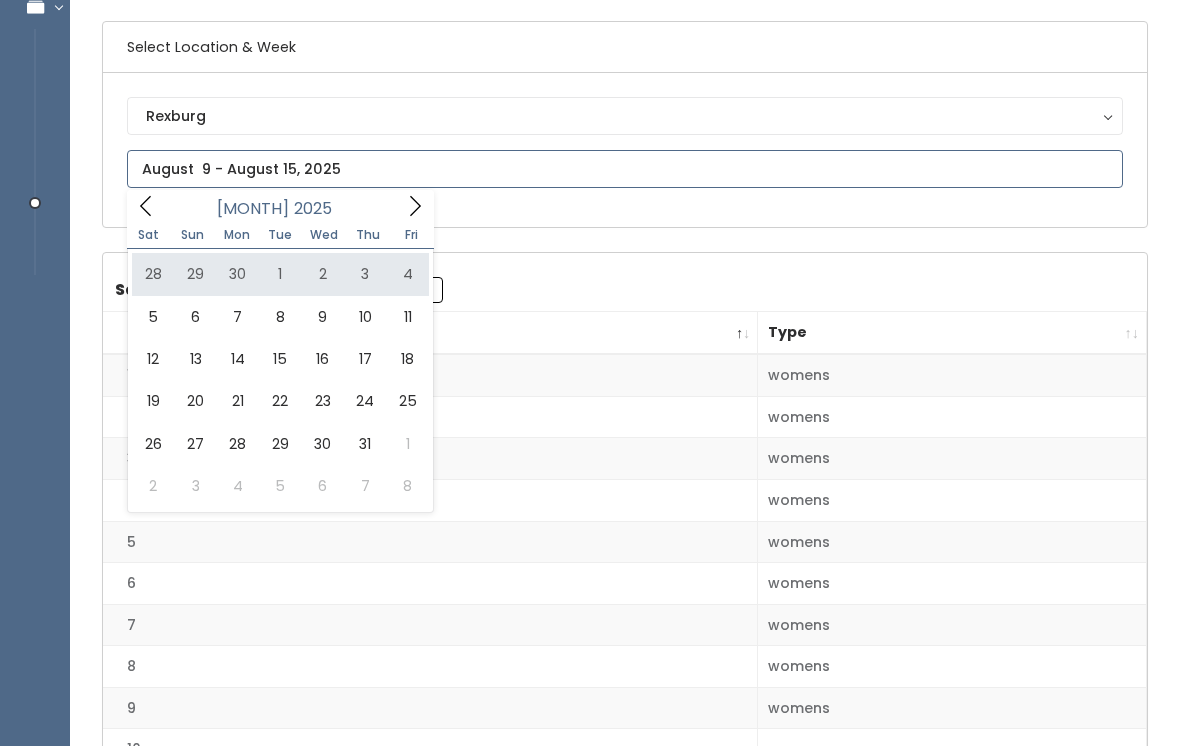 type on "June 28 to July 4" 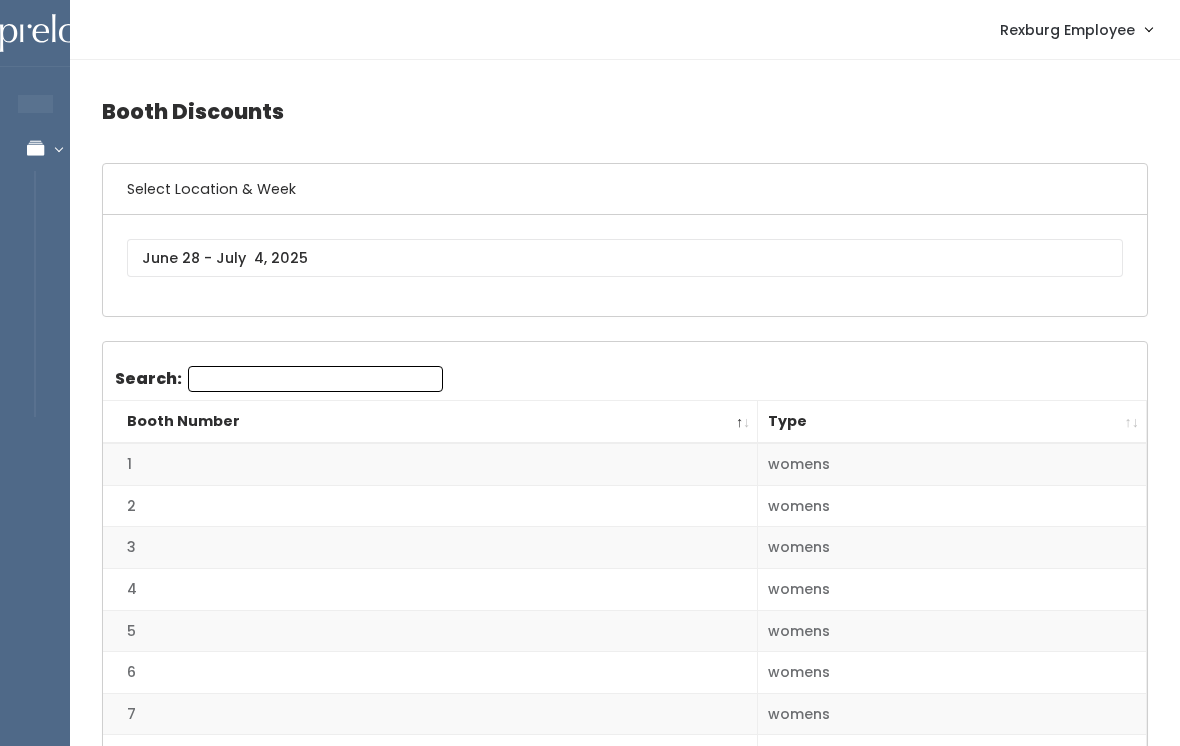 scroll, scrollTop: 0, scrollLeft: 0, axis: both 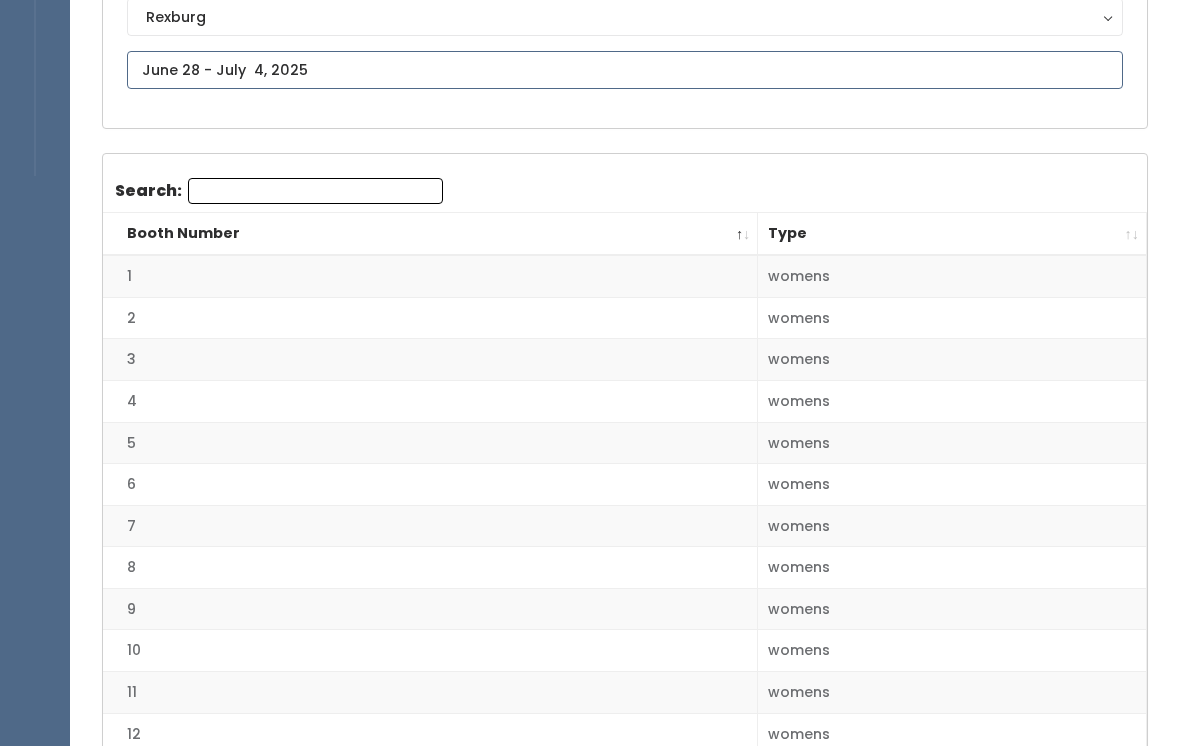 click at bounding box center (625, 70) 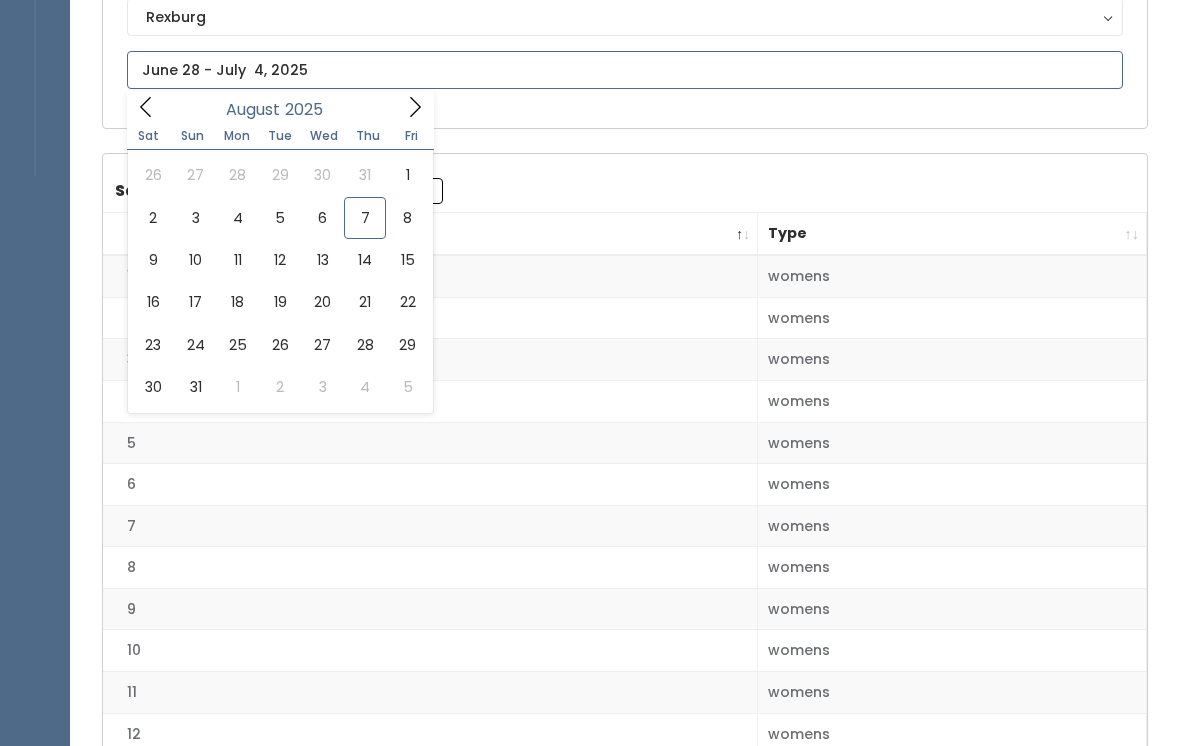 type on "[MONTH] [NUMBER] to [MONTH] [NUMBER]" 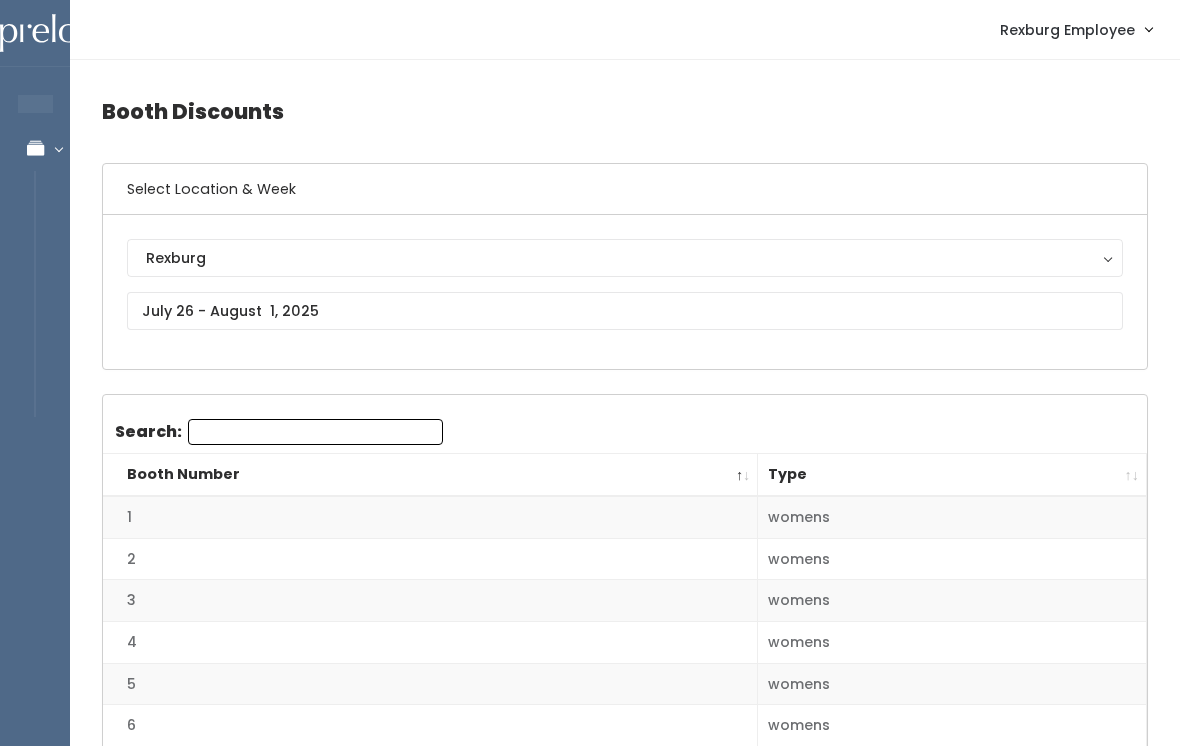 scroll, scrollTop: 0, scrollLeft: 0, axis: both 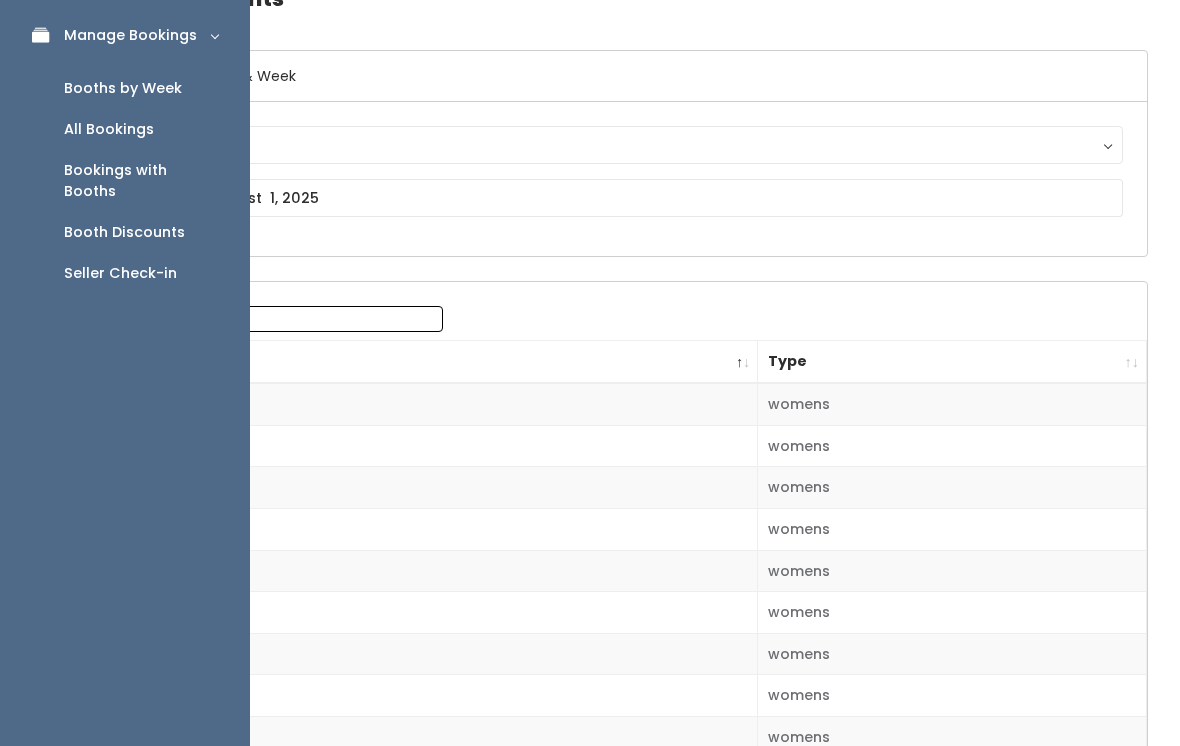 click on "Booths by Week" at bounding box center [123, 88] 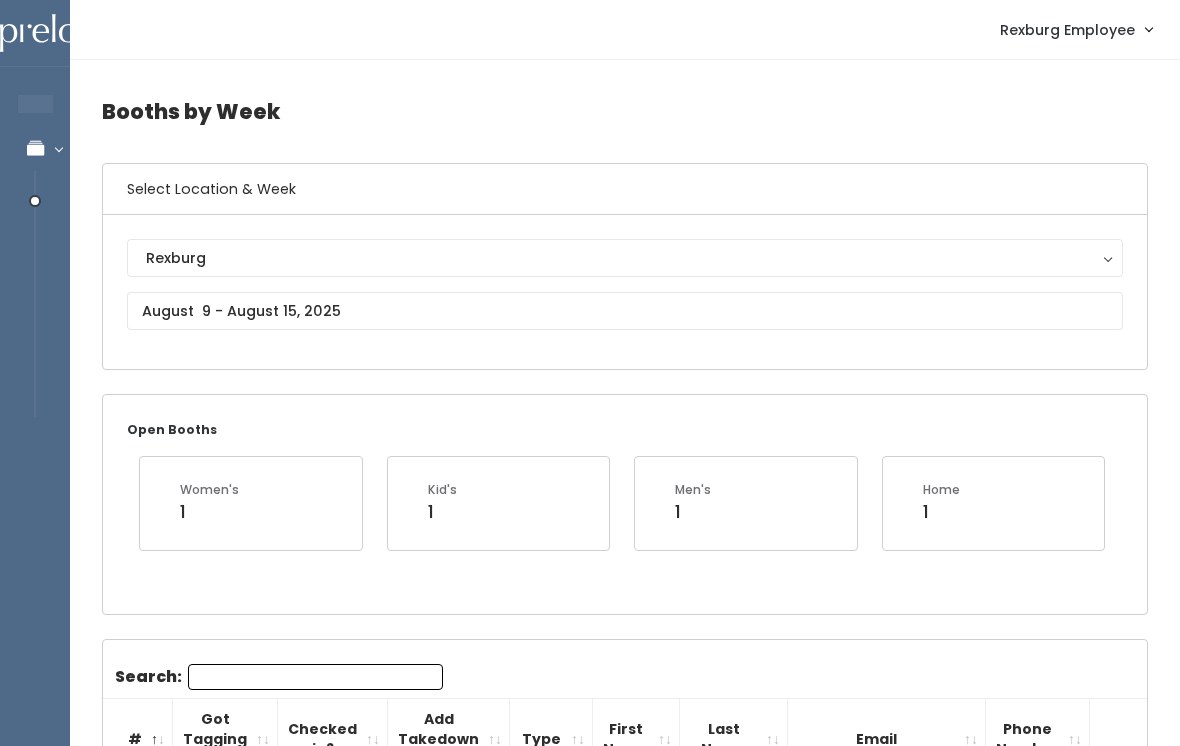 scroll, scrollTop: 0, scrollLeft: 0, axis: both 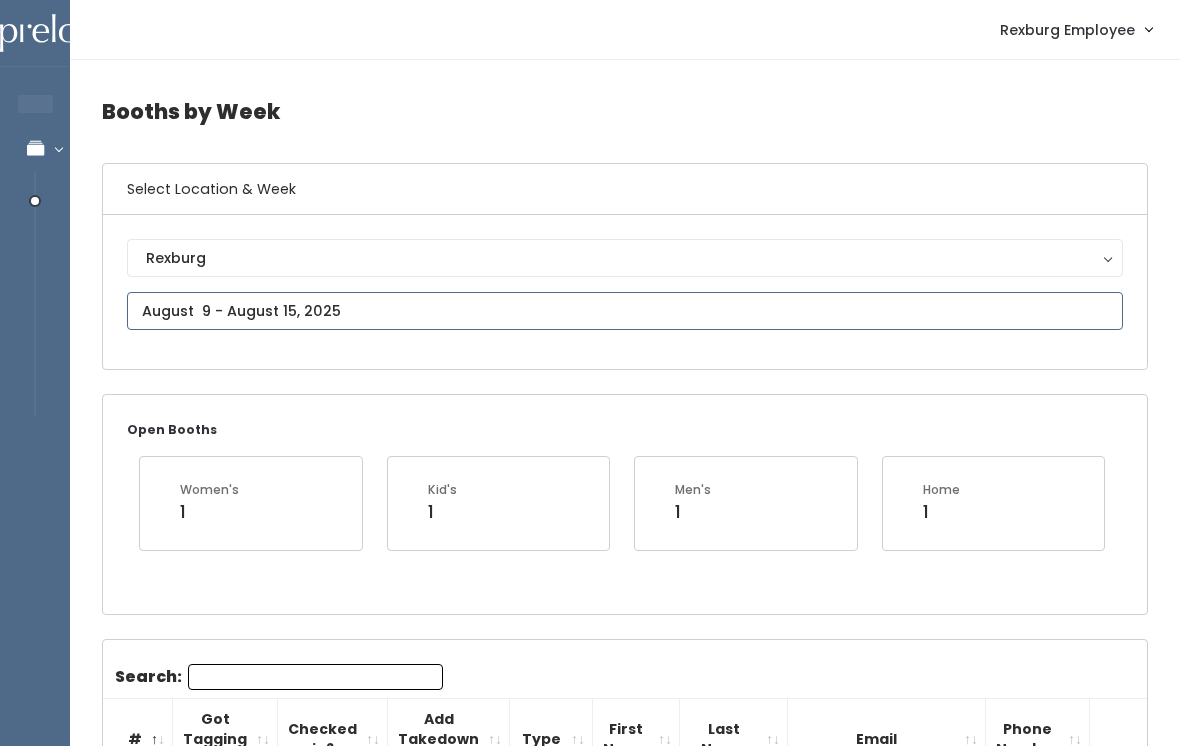 click at bounding box center (625, 311) 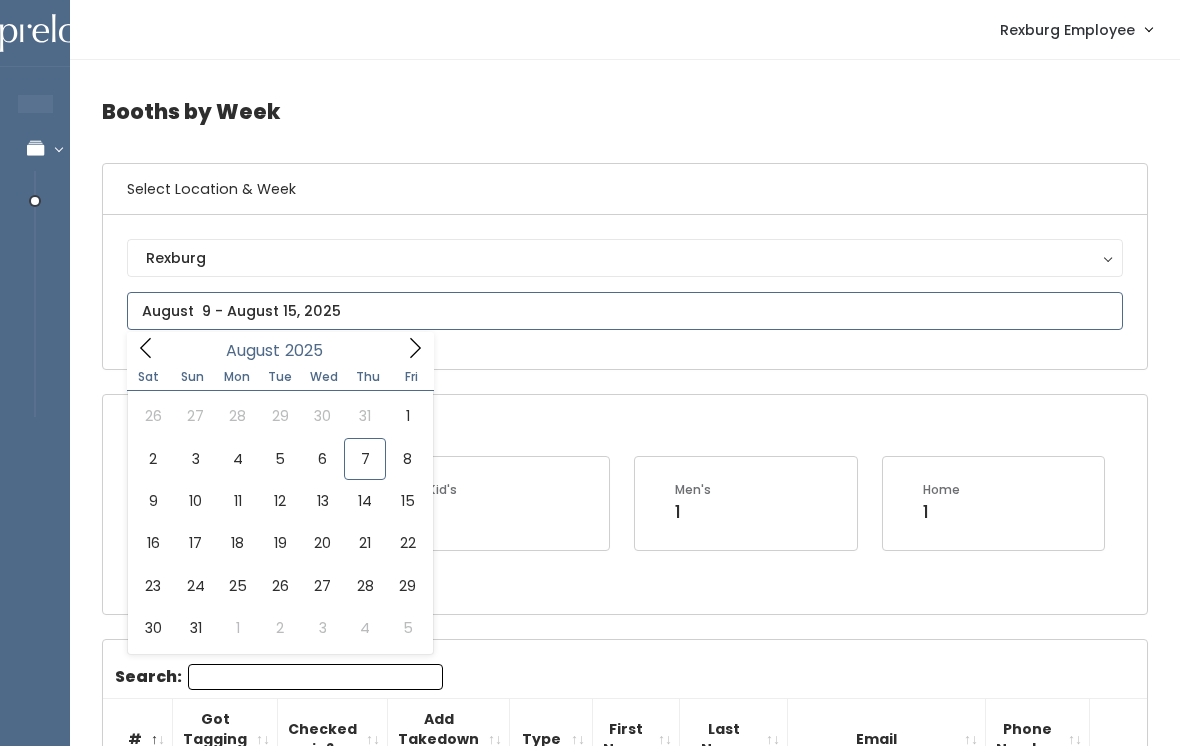type on "[MONTH] [DAY] to [MONTH] [DAY]" 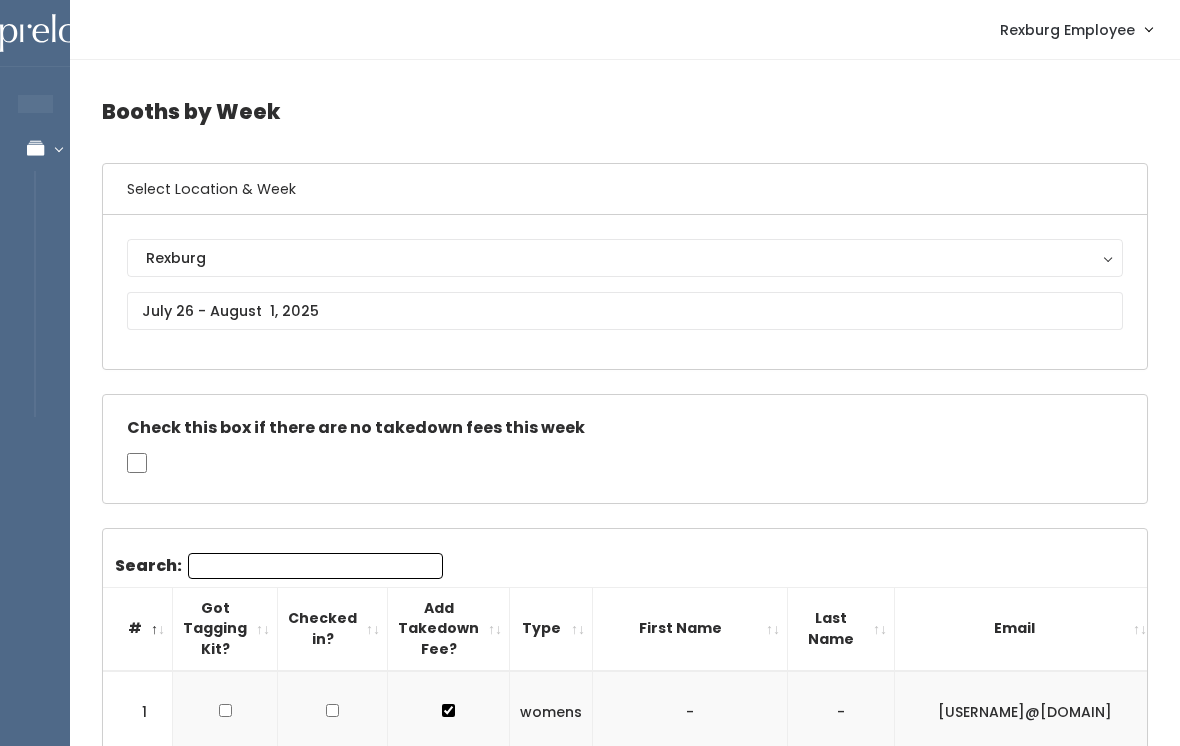 scroll, scrollTop: 0, scrollLeft: 0, axis: both 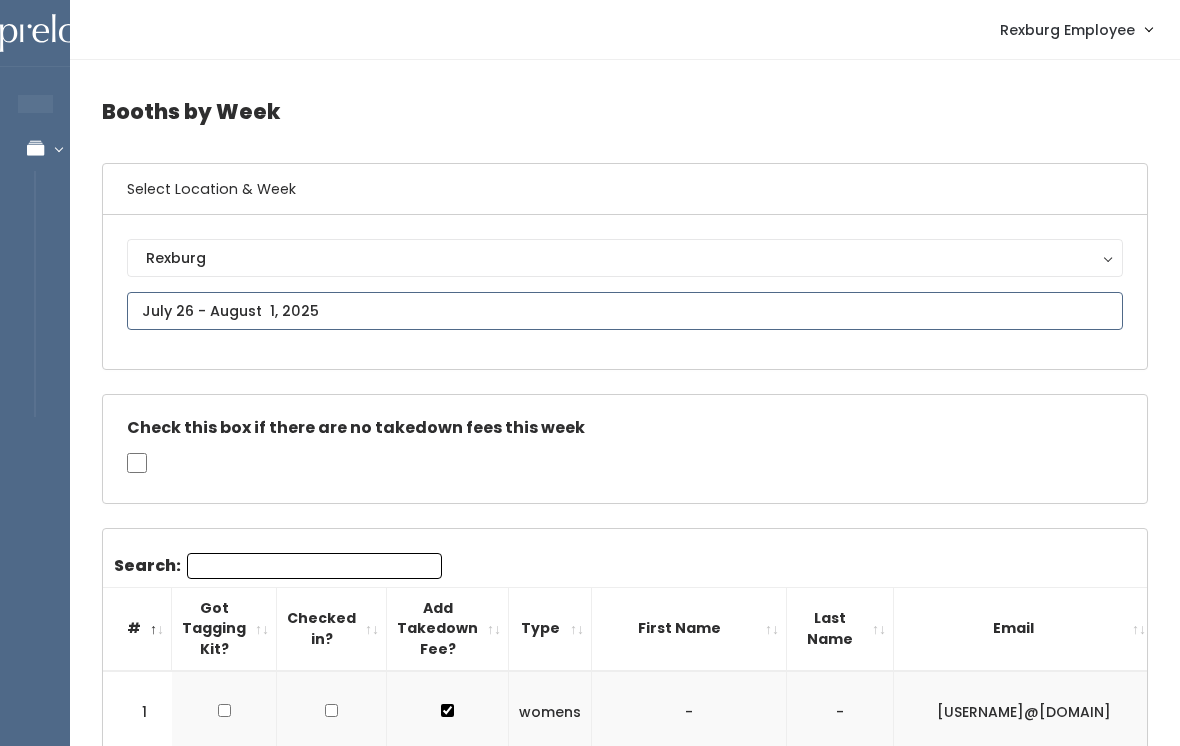 click at bounding box center (625, 311) 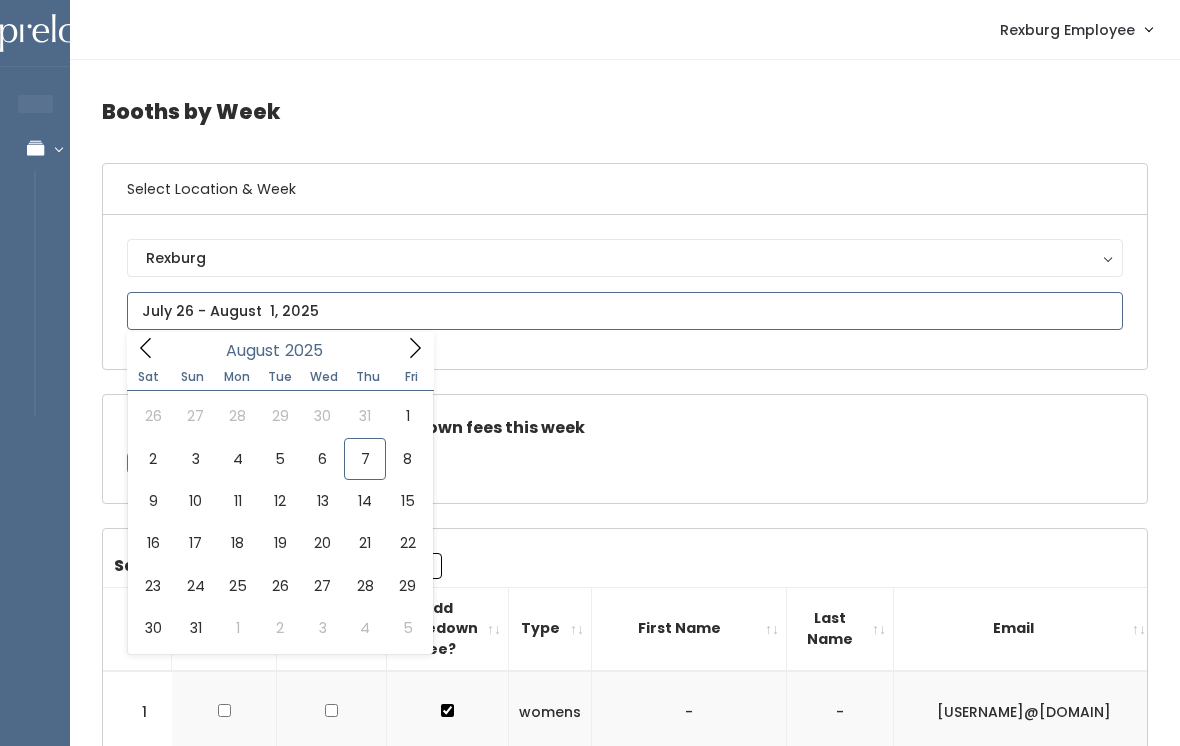 click 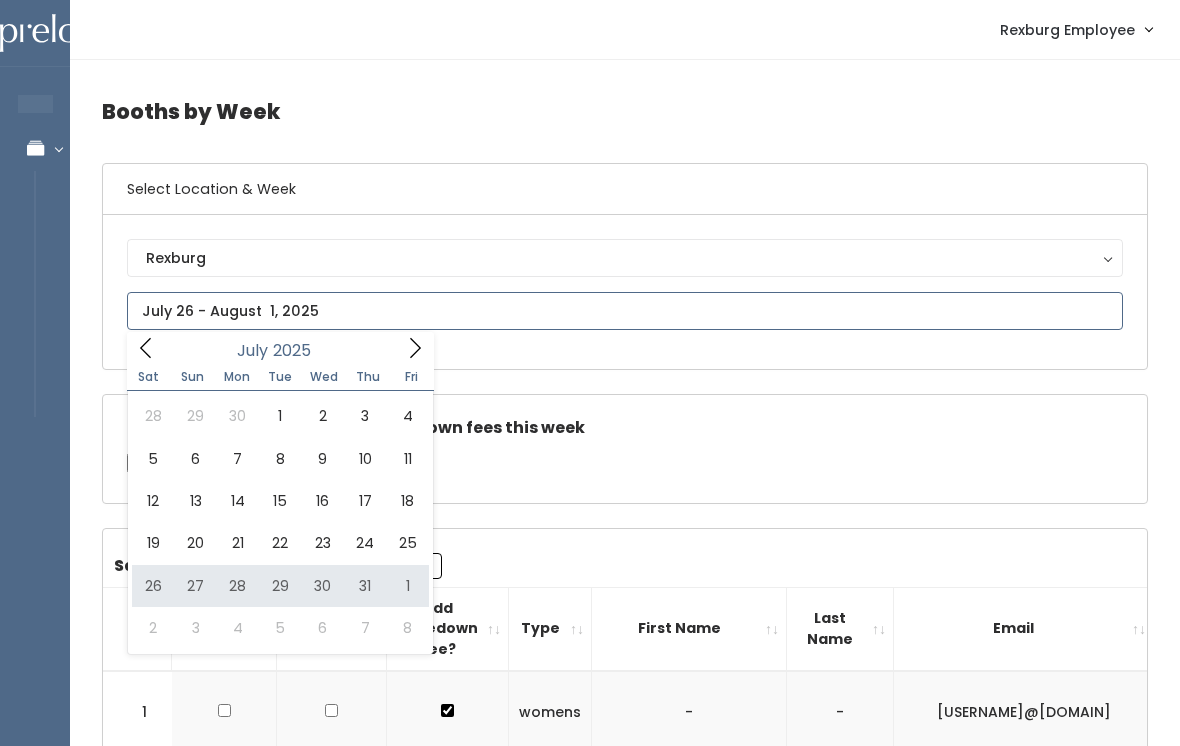 type on "[MONTH] [DAY] to [MONTH] [DAY]" 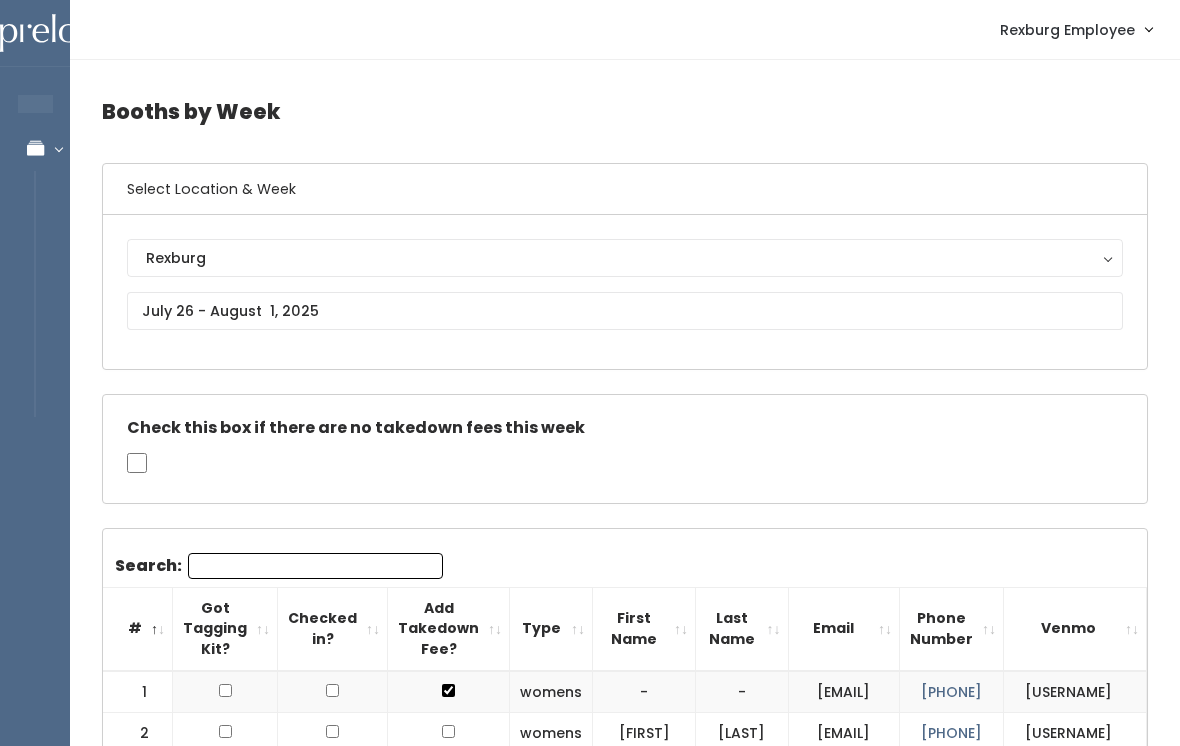 scroll, scrollTop: 0, scrollLeft: 0, axis: both 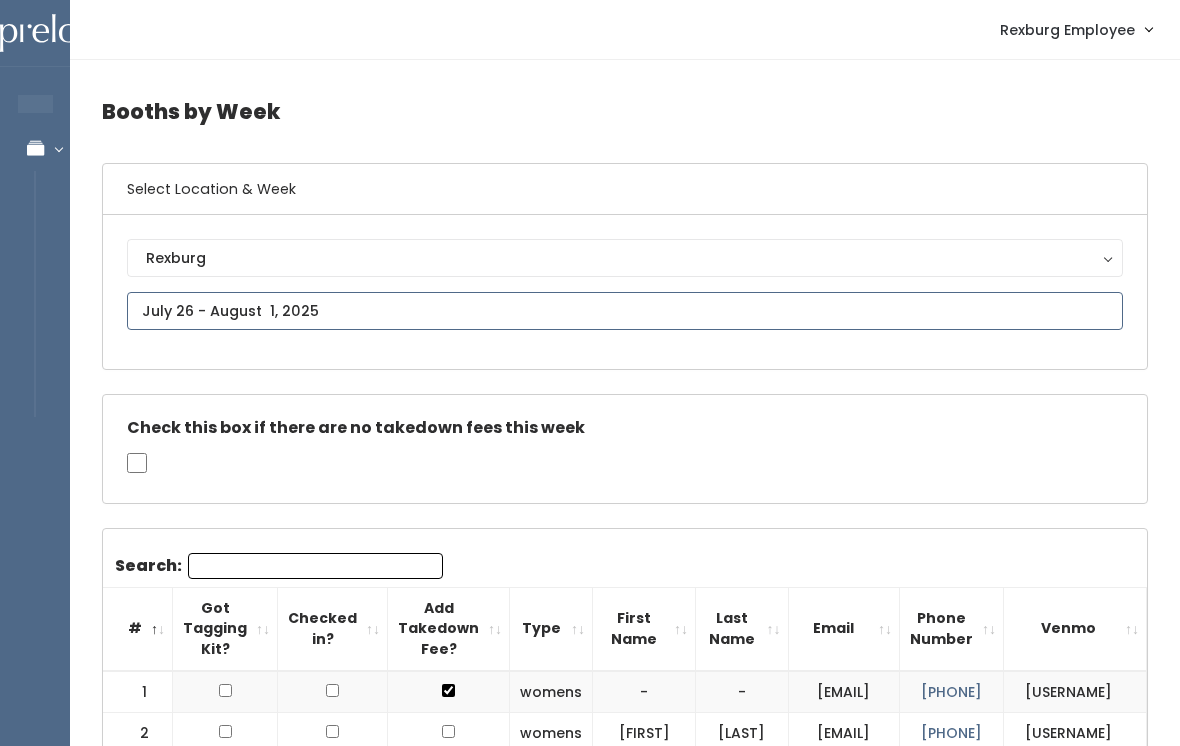 click at bounding box center [625, 311] 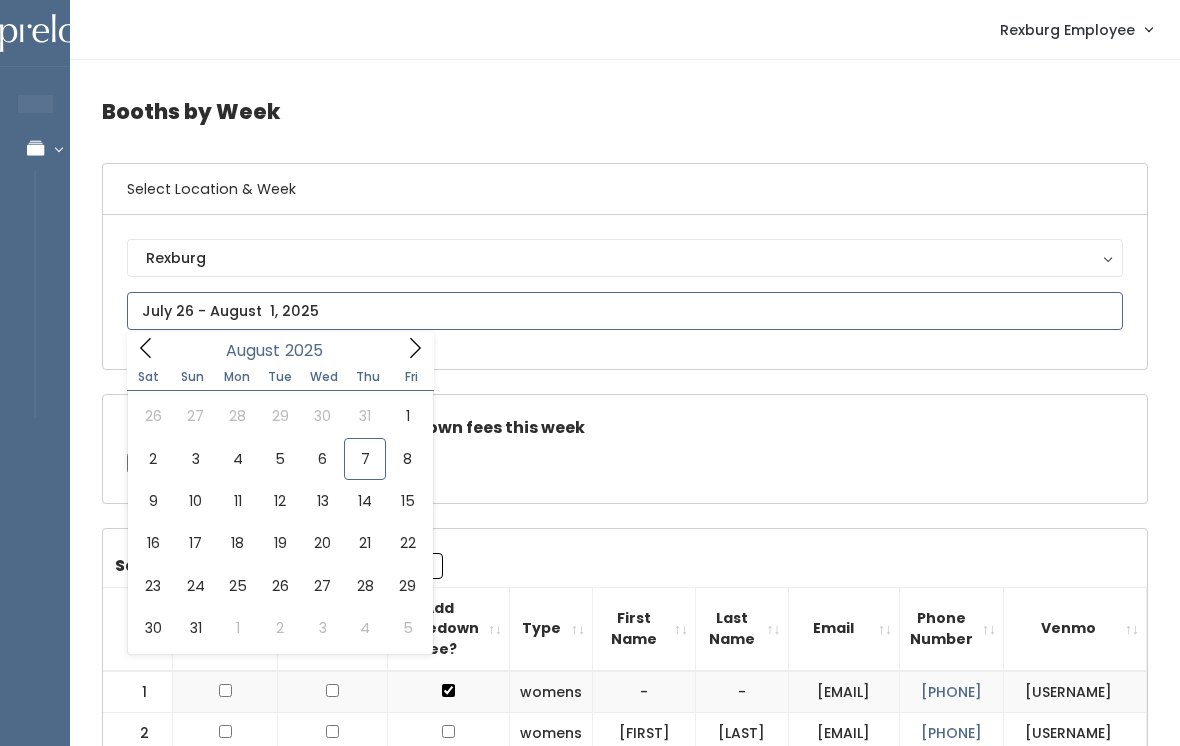 click at bounding box center [146, 347] 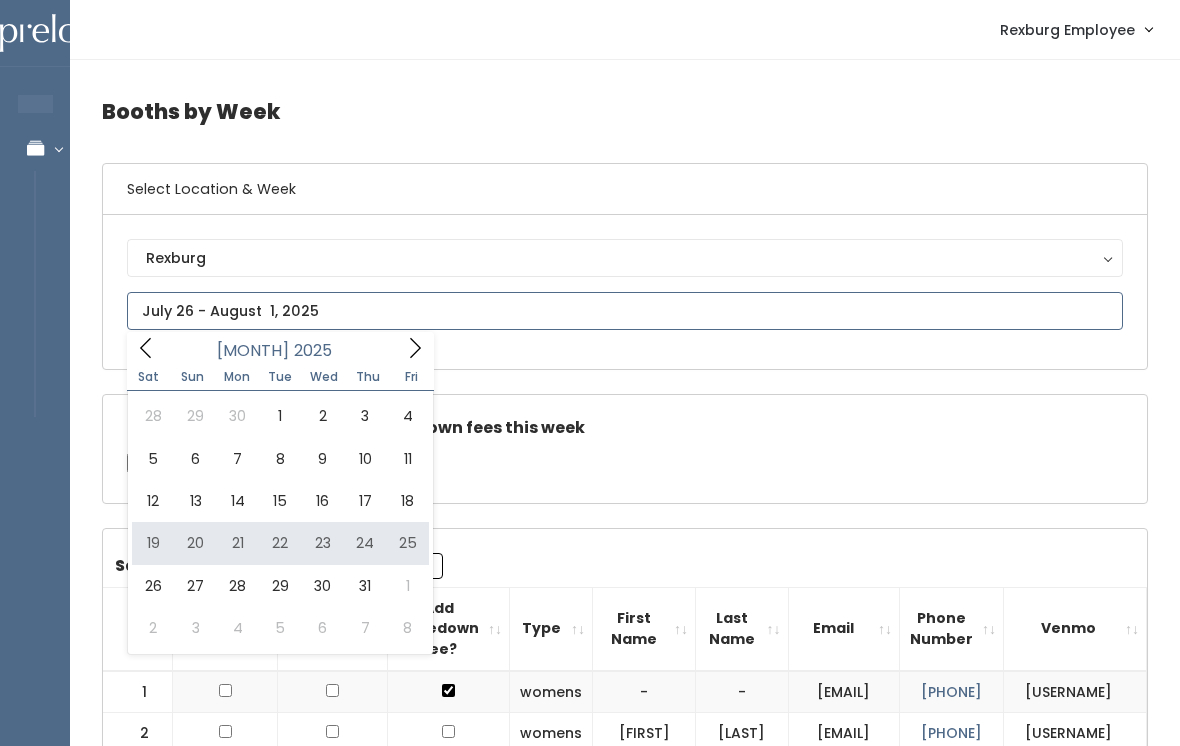 type on "July 19 to July 25" 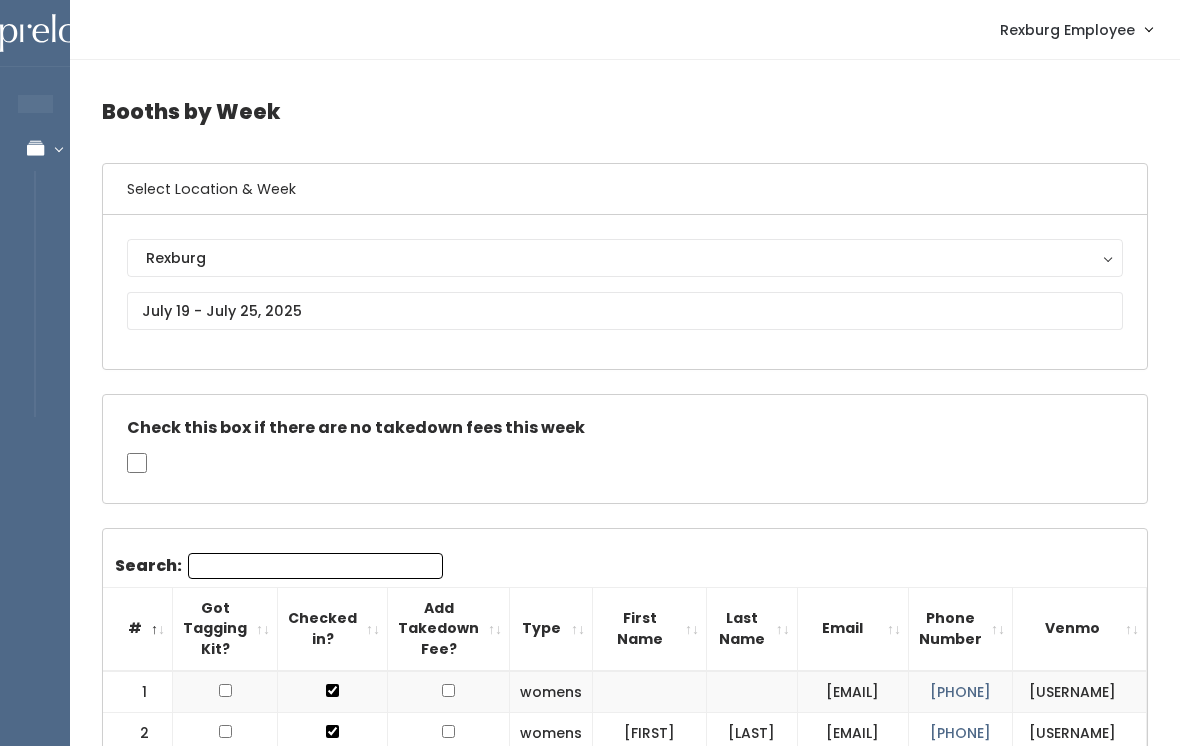 scroll, scrollTop: 0, scrollLeft: 0, axis: both 